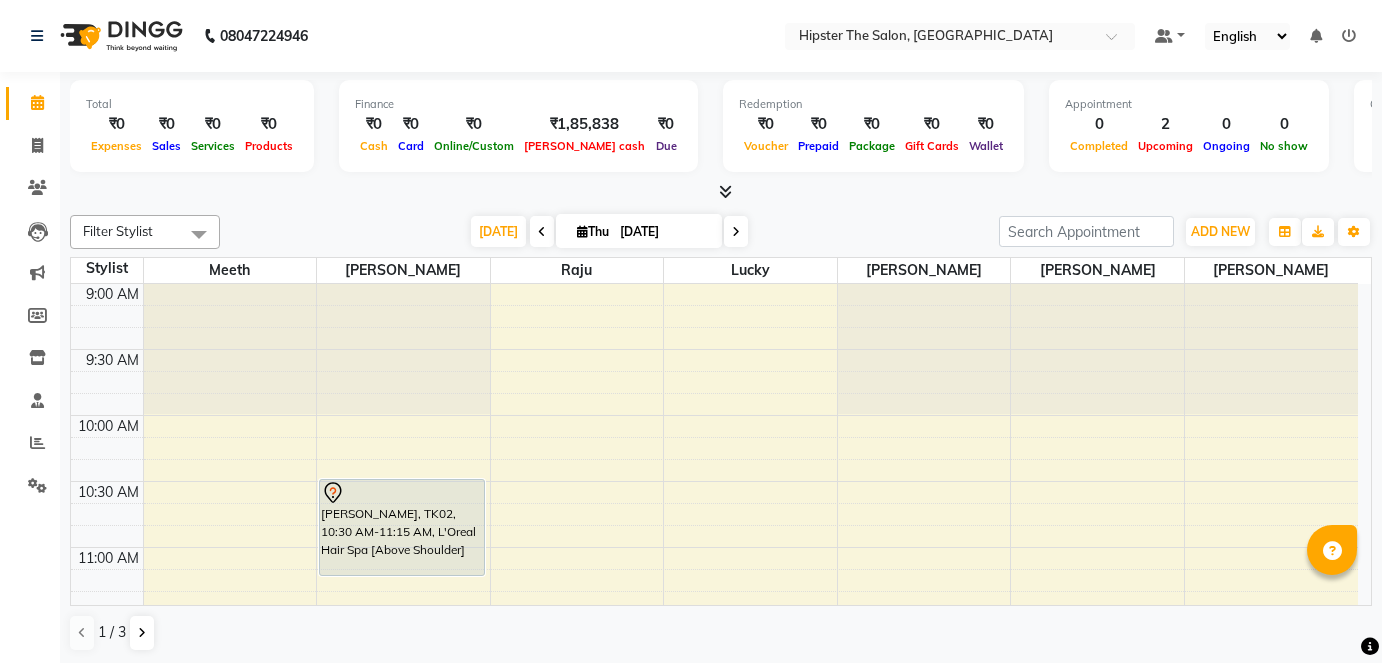scroll, scrollTop: 0, scrollLeft: 0, axis: both 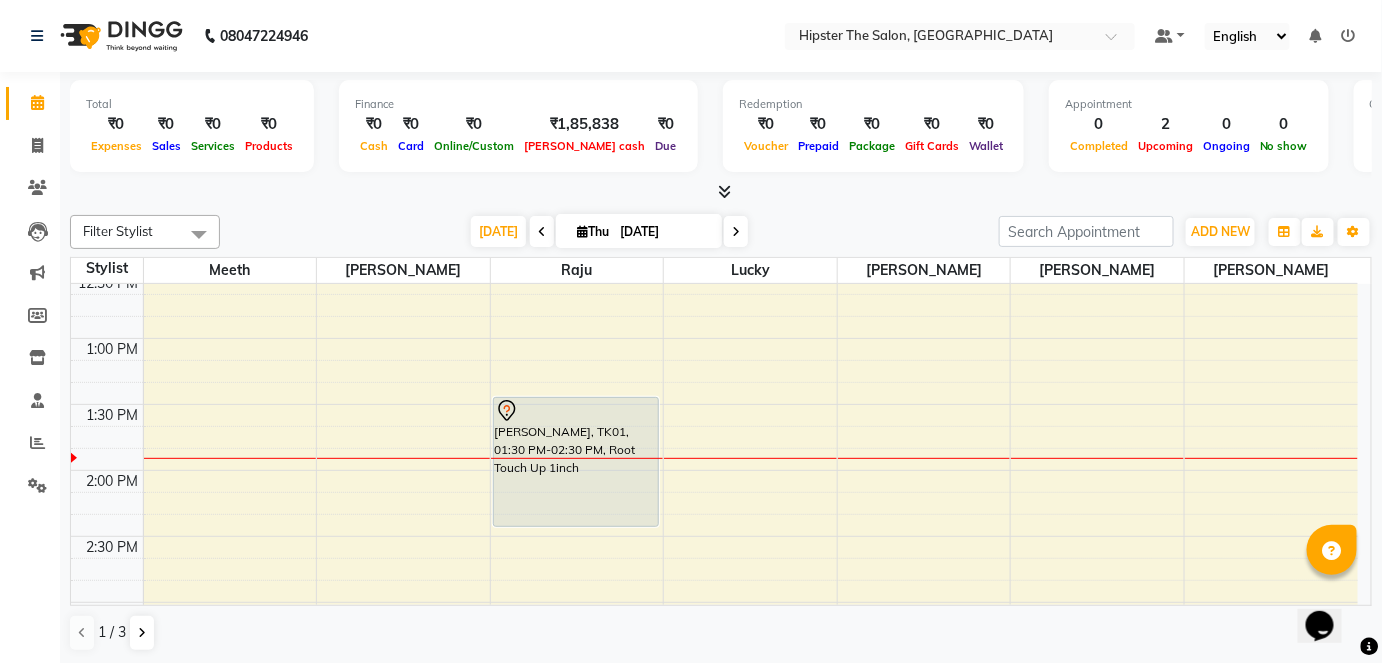 click at bounding box center (736, 232) 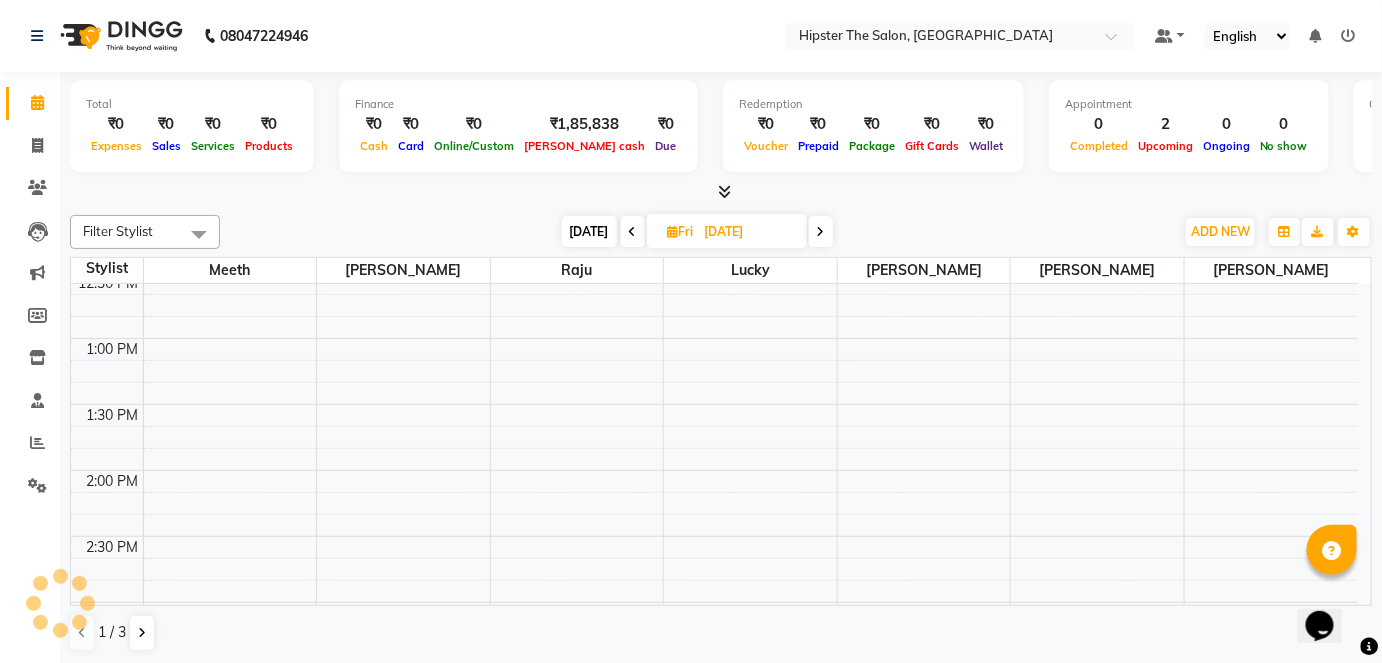 scroll, scrollTop: 522, scrollLeft: 0, axis: vertical 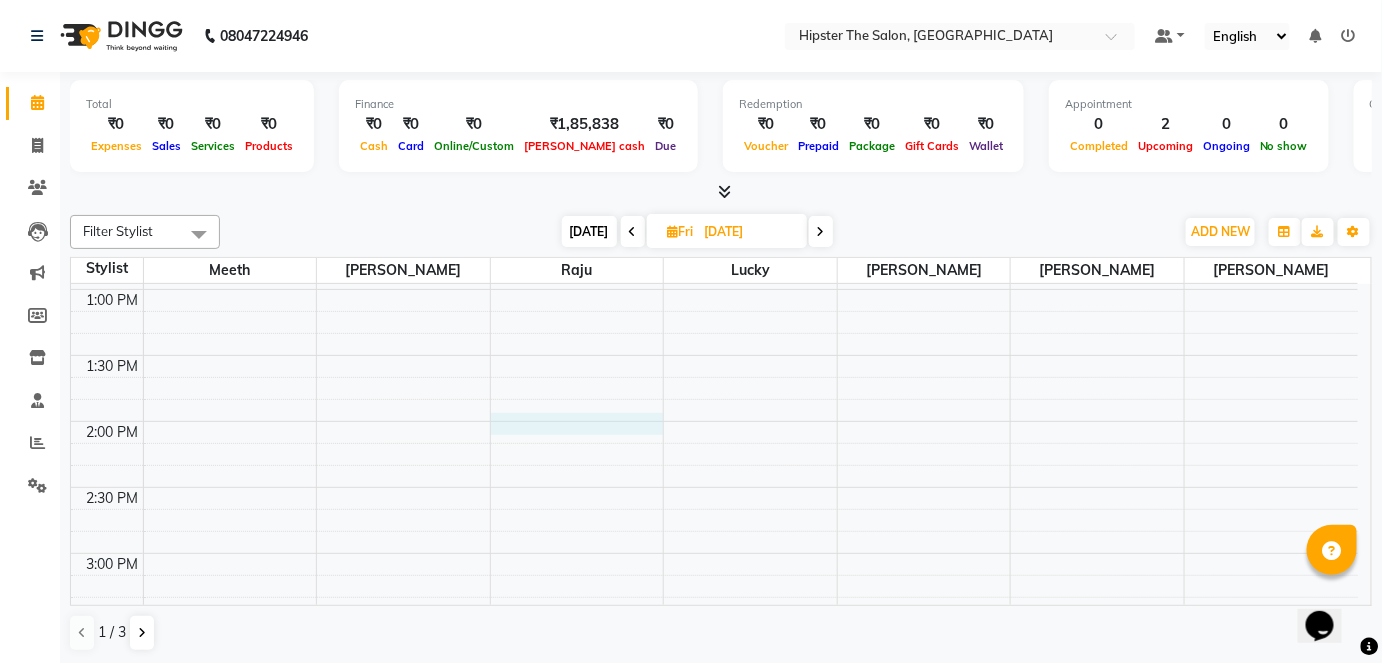 click on "9:00 AM 9:30 AM 10:00 AM 10:30 AM 11:00 AM 11:30 AM 12:00 PM 12:30 PM 1:00 PM 1:30 PM 2:00 PM 2:30 PM 3:00 PM 3:30 PM 4:00 PM 4:30 PM 5:00 PM 5:30 PM 6:00 PM 6:30 PM 7:00 PM 7:30 PM 8:00 PM 8:30 PM 9:00 PM 9:30 PM             [PERSON_NAME] [PERSON_NAME], 04:30 PM-05:30 PM, Root Touch Up 1inch" at bounding box center (714, 619) 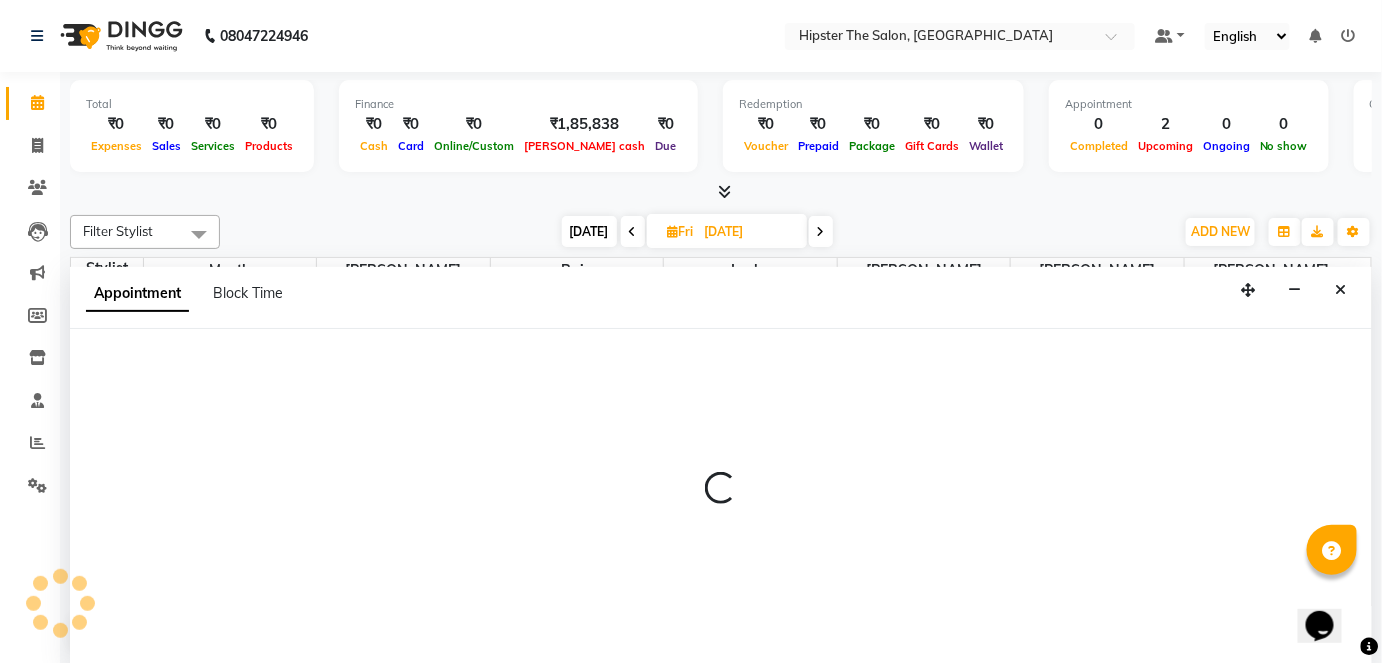 scroll, scrollTop: 0, scrollLeft: 0, axis: both 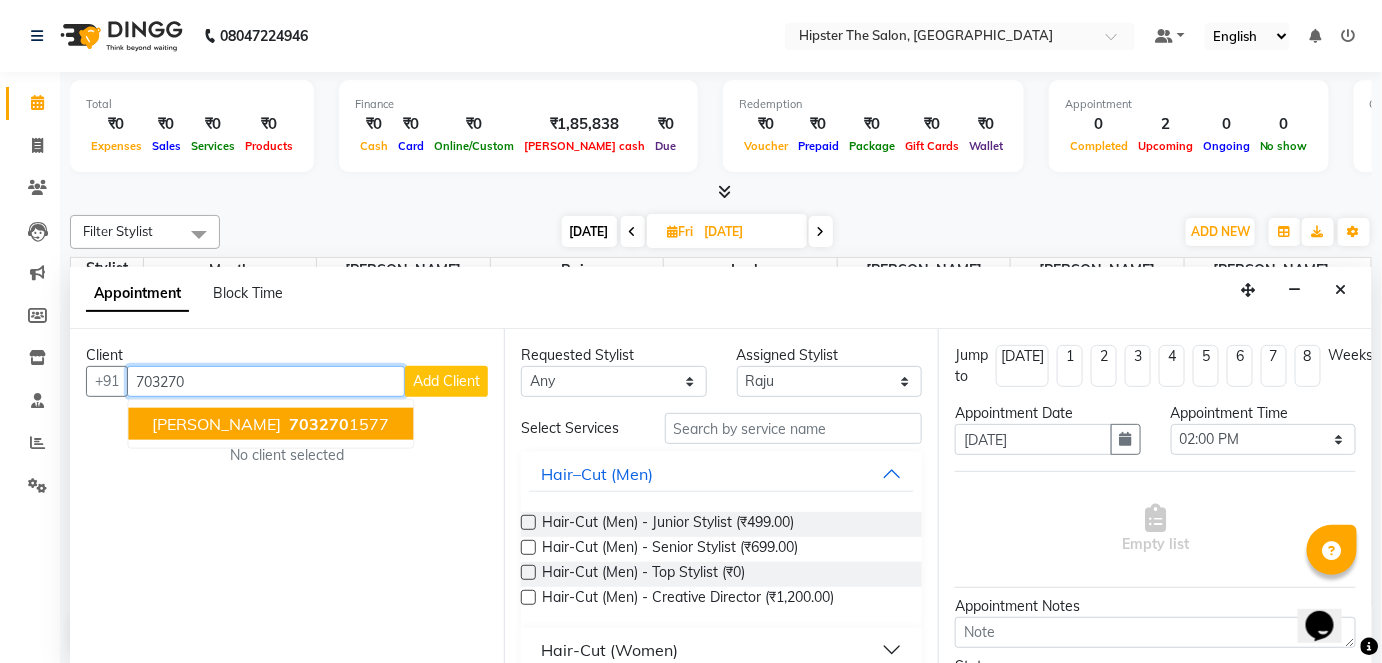 click on "703270 1577" at bounding box center (337, 424) 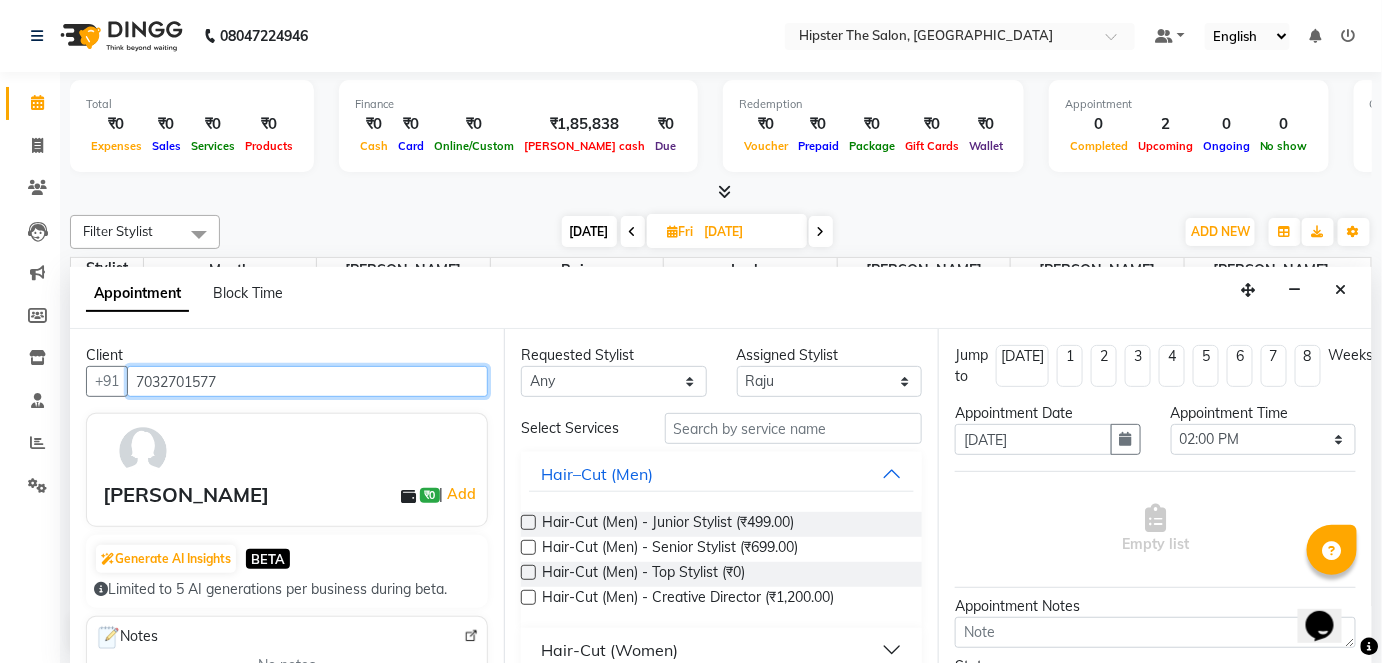 type on "7032701577" 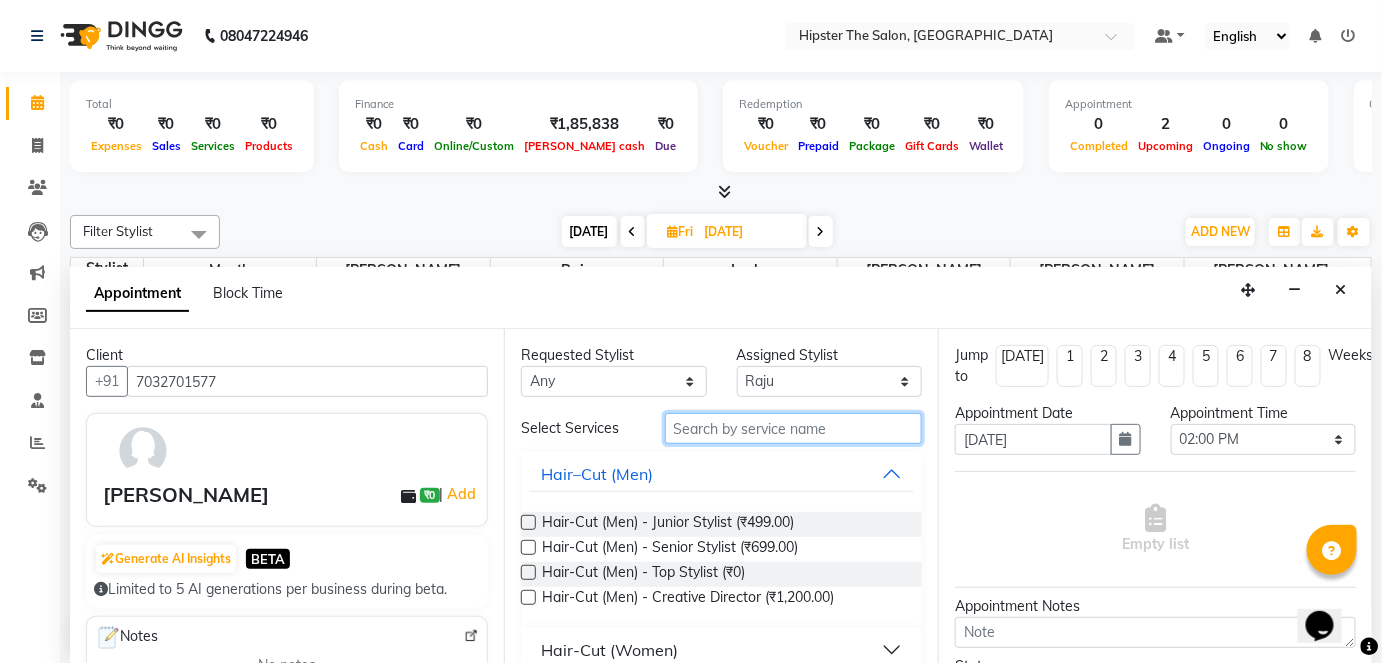 click at bounding box center (793, 428) 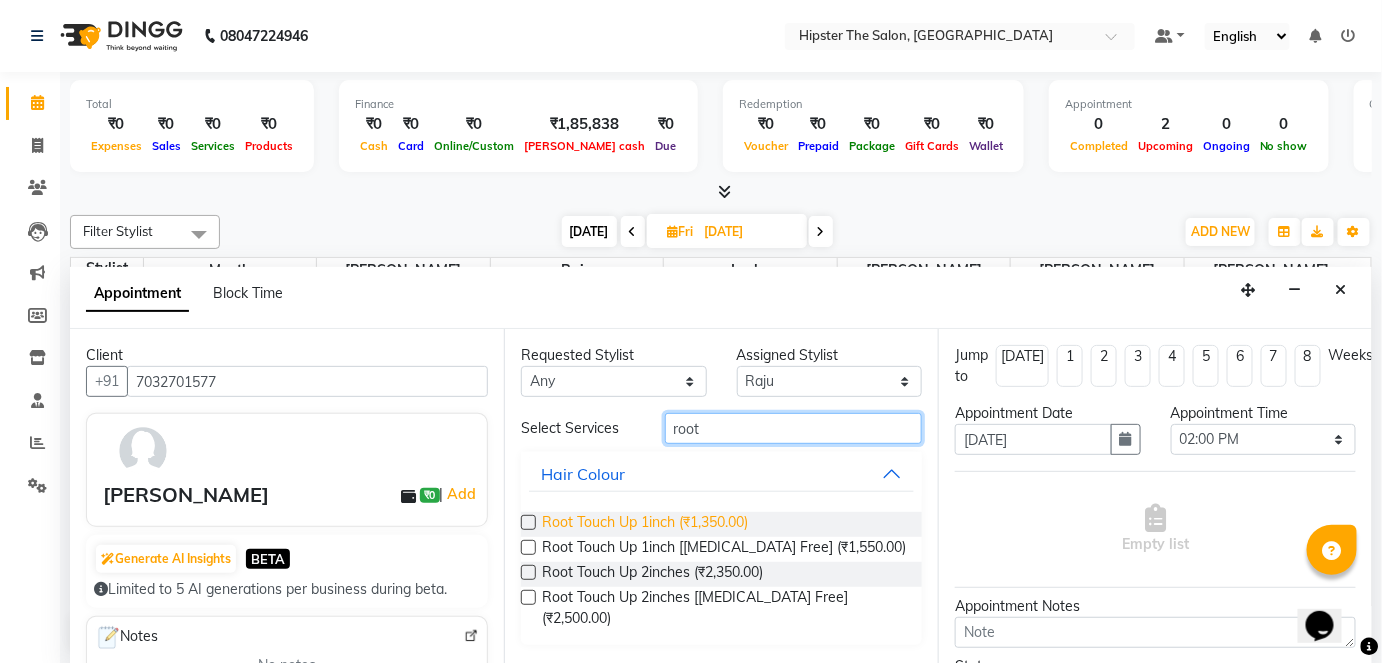 type on "root" 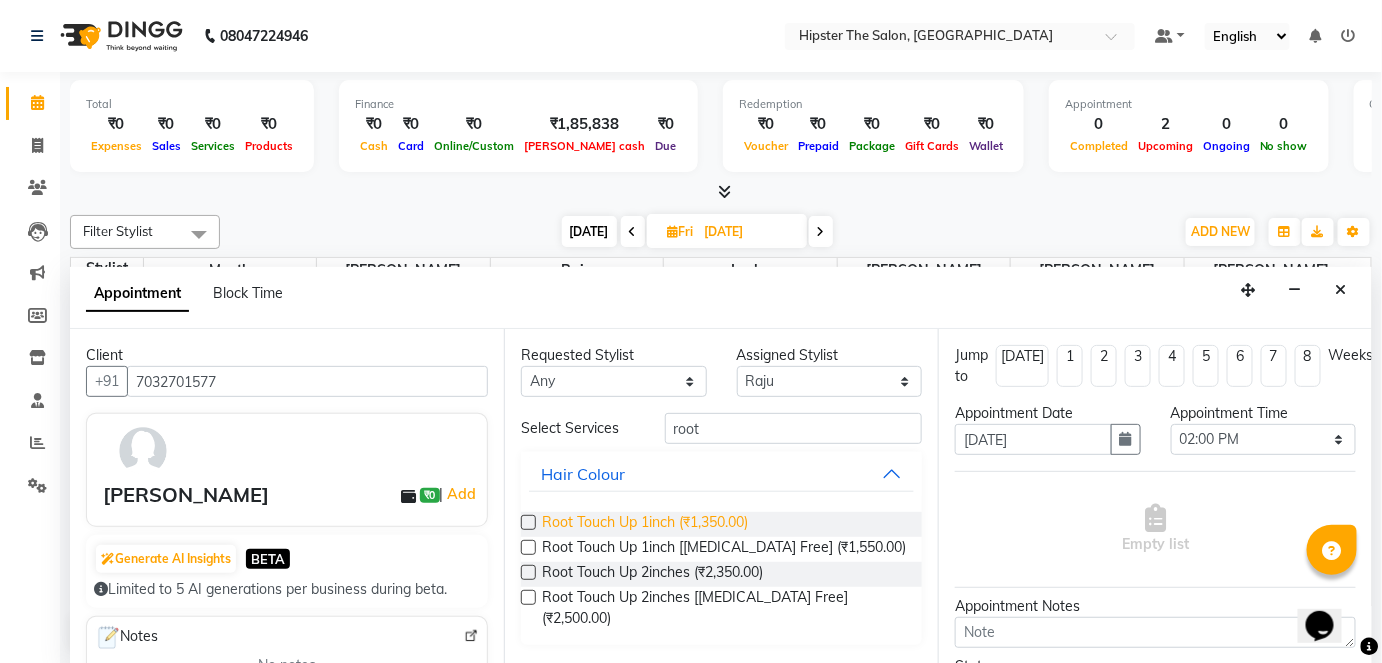 click on "Root Touch Up 1inch  (₹1,350.00)" at bounding box center (645, 524) 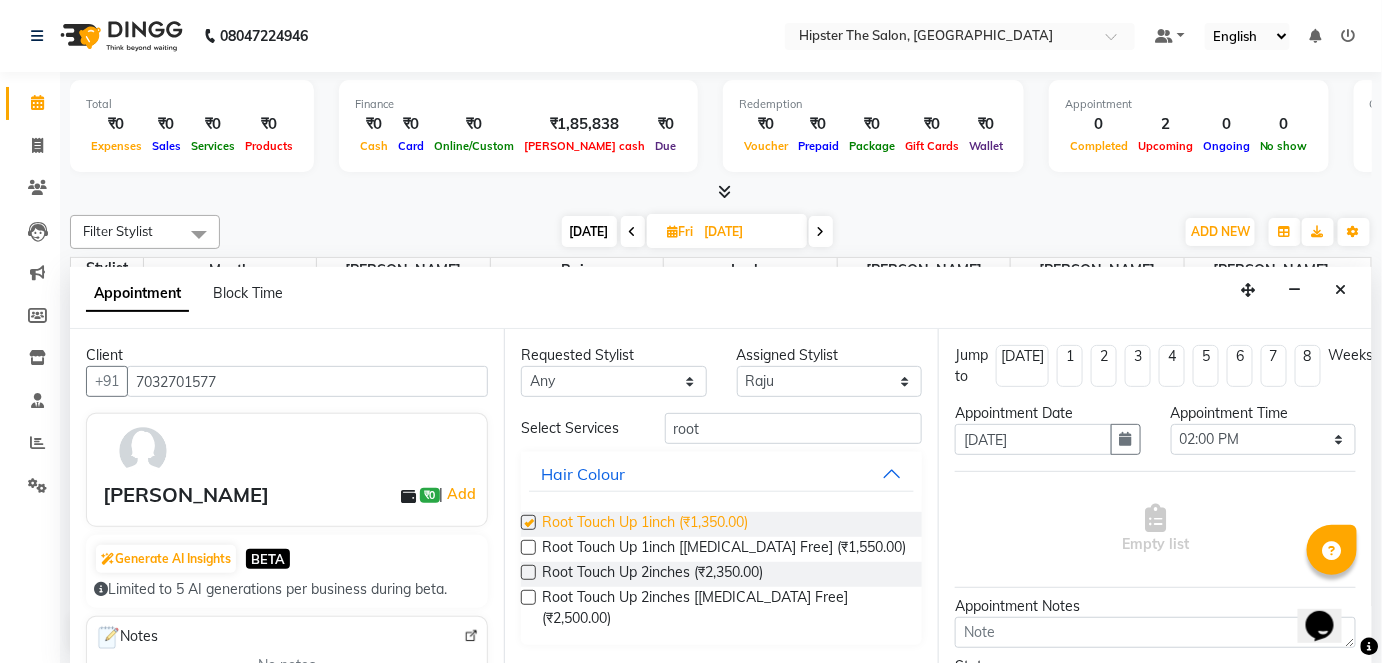 checkbox on "false" 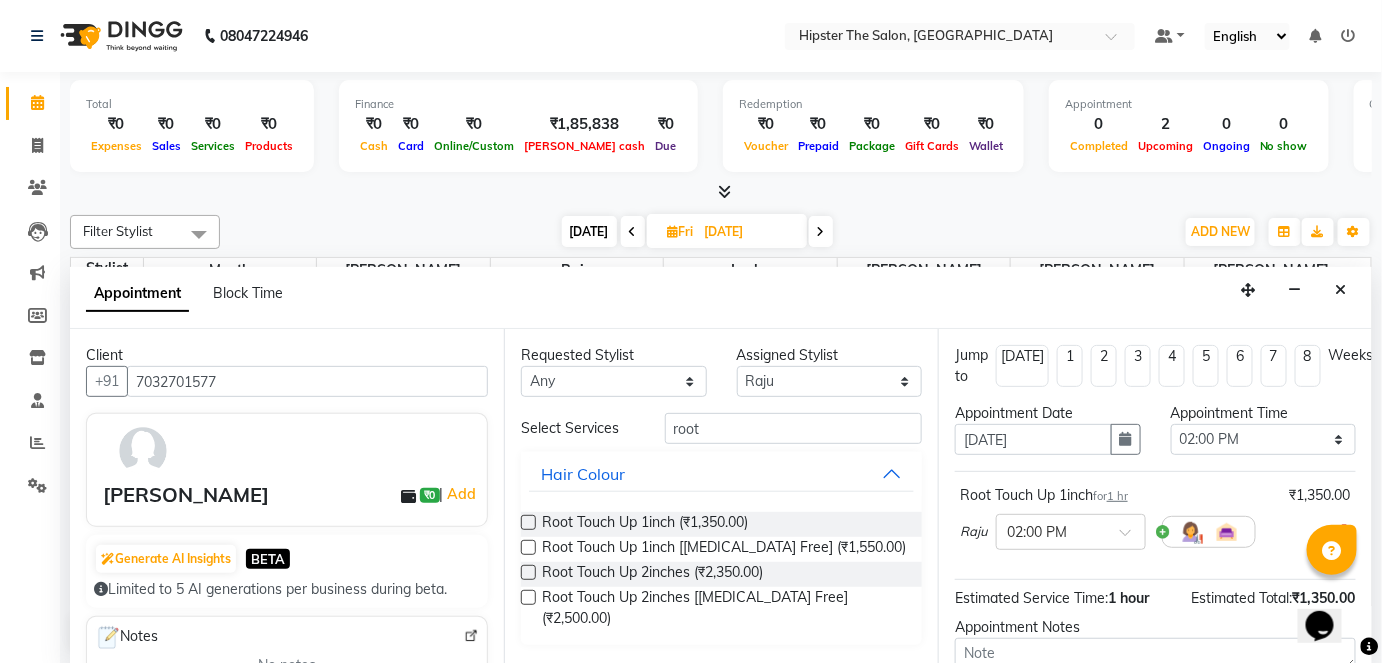 scroll, scrollTop: 189, scrollLeft: 0, axis: vertical 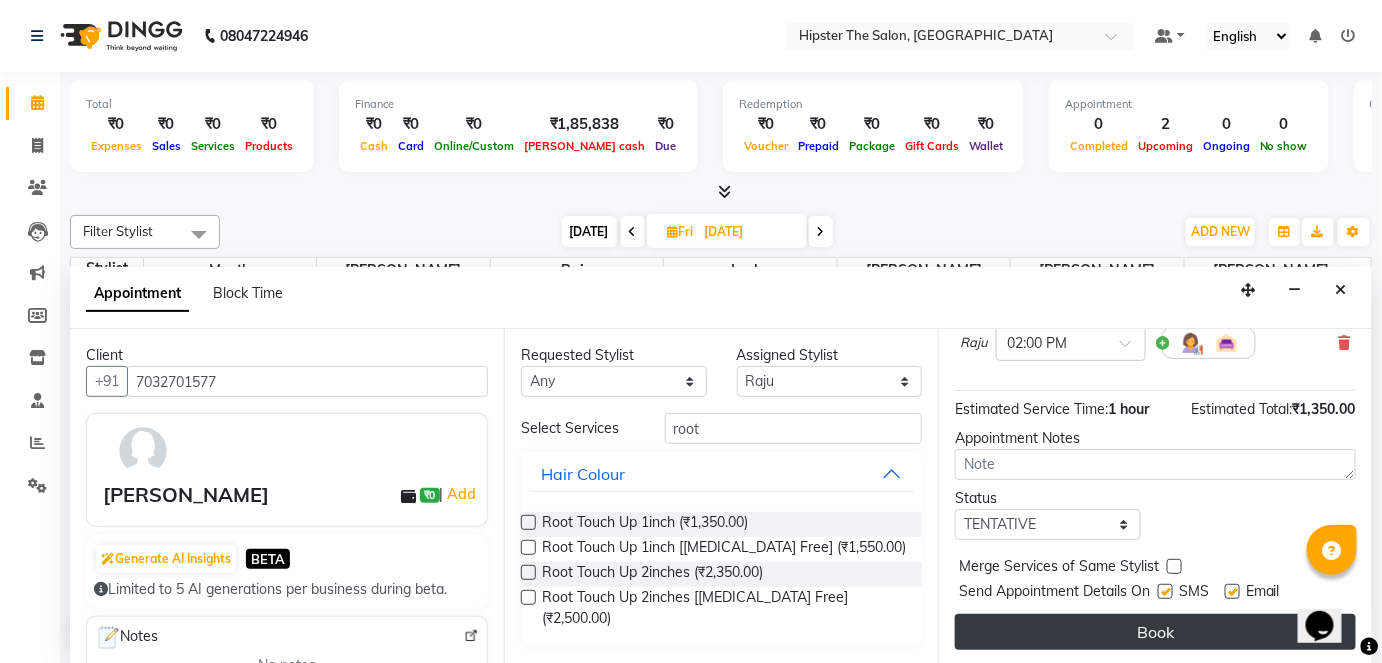 click on "Book" at bounding box center (1155, 632) 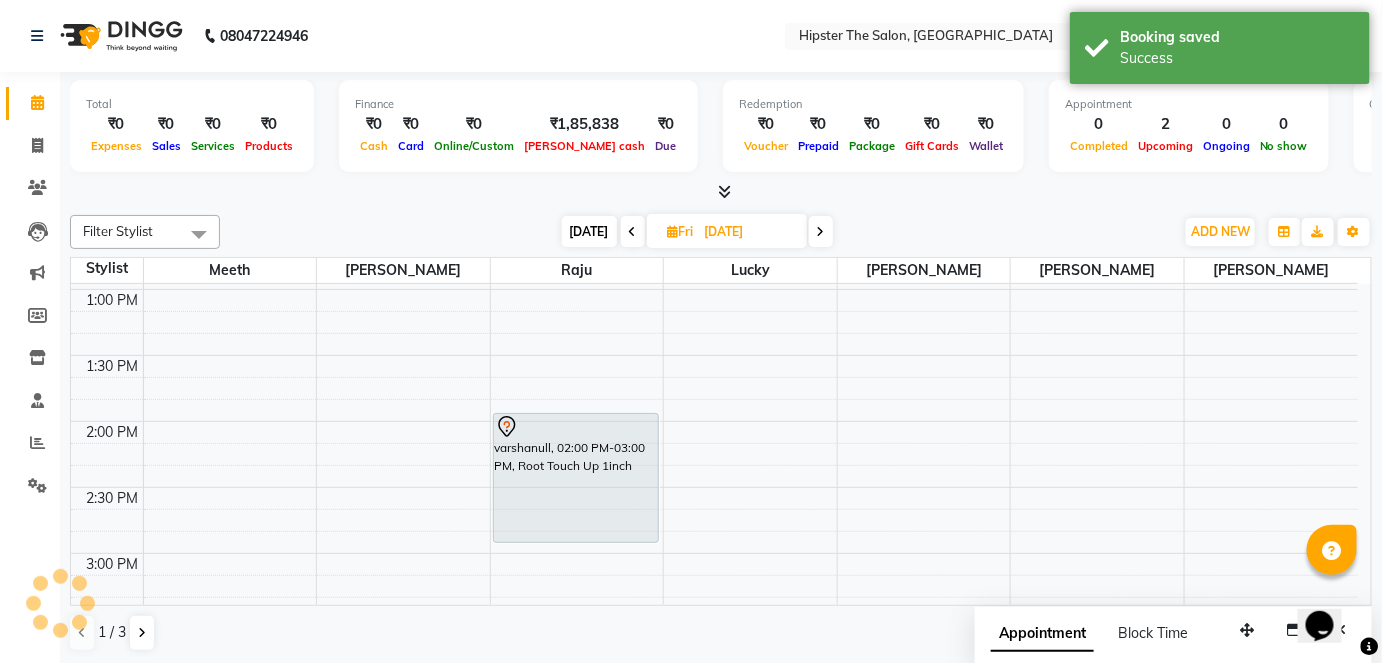 scroll, scrollTop: 0, scrollLeft: 0, axis: both 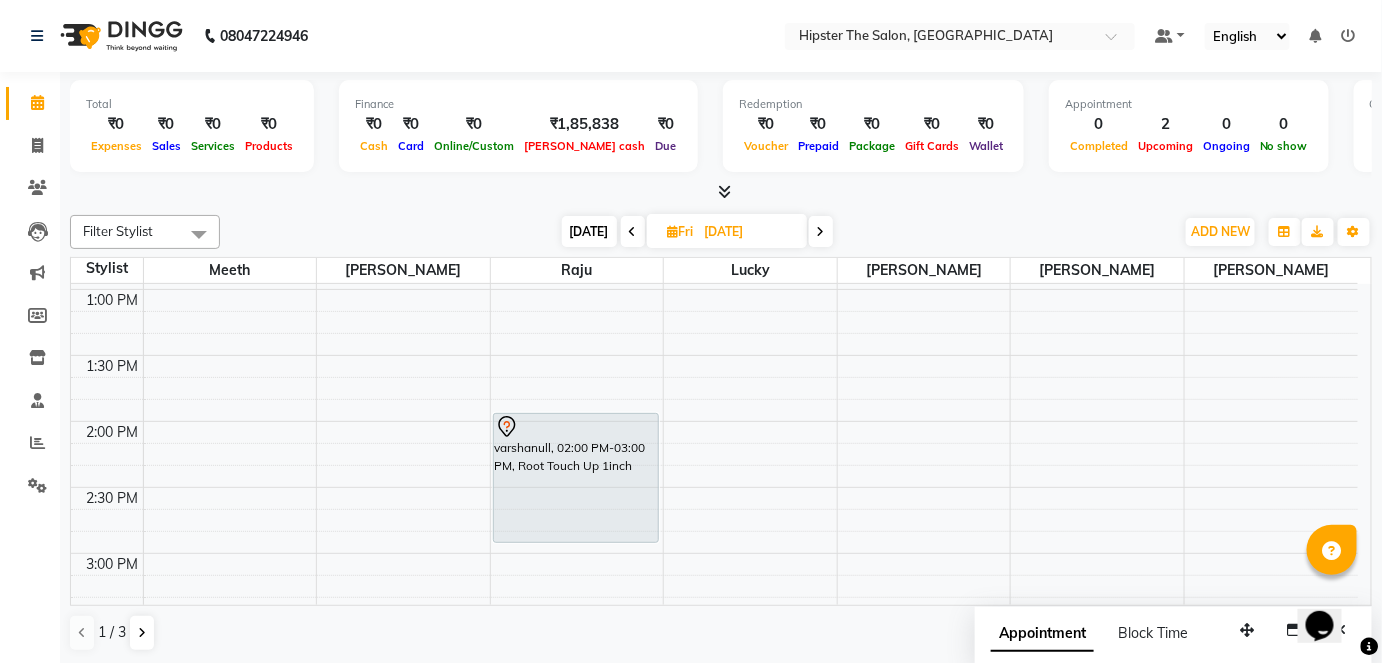 click on "[DATE]" at bounding box center (589, 231) 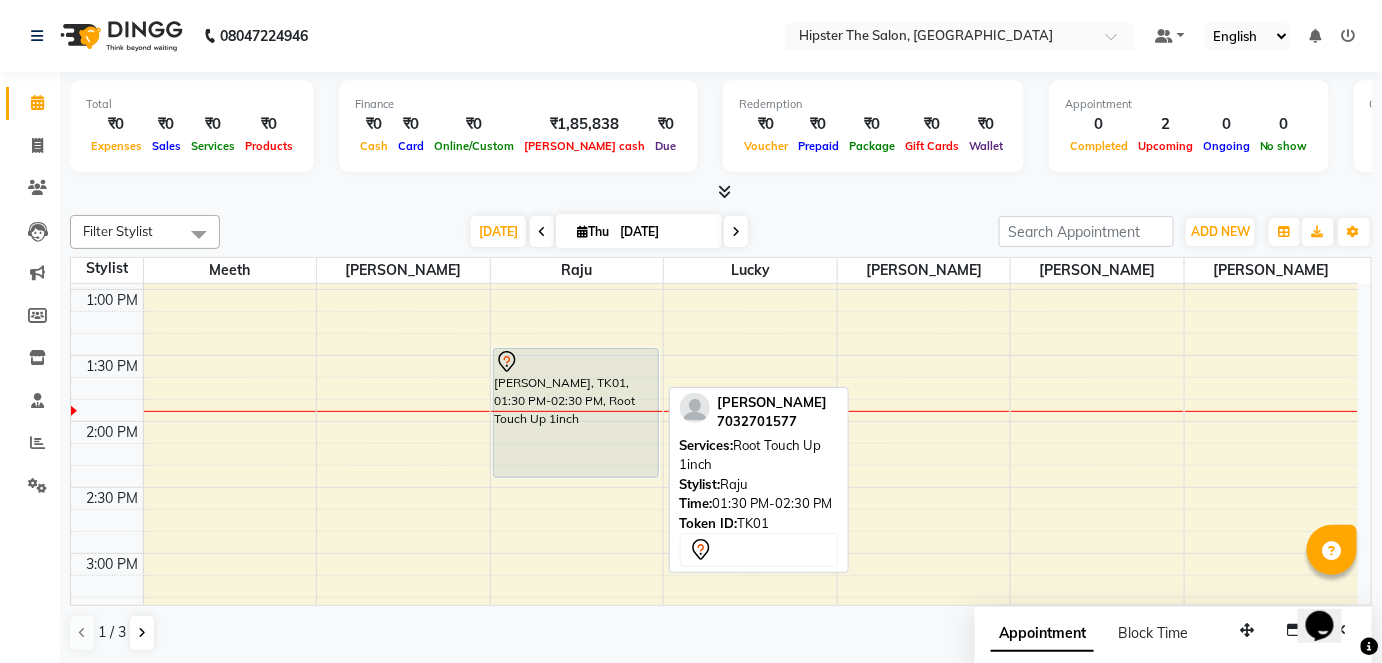 click at bounding box center (576, 362) 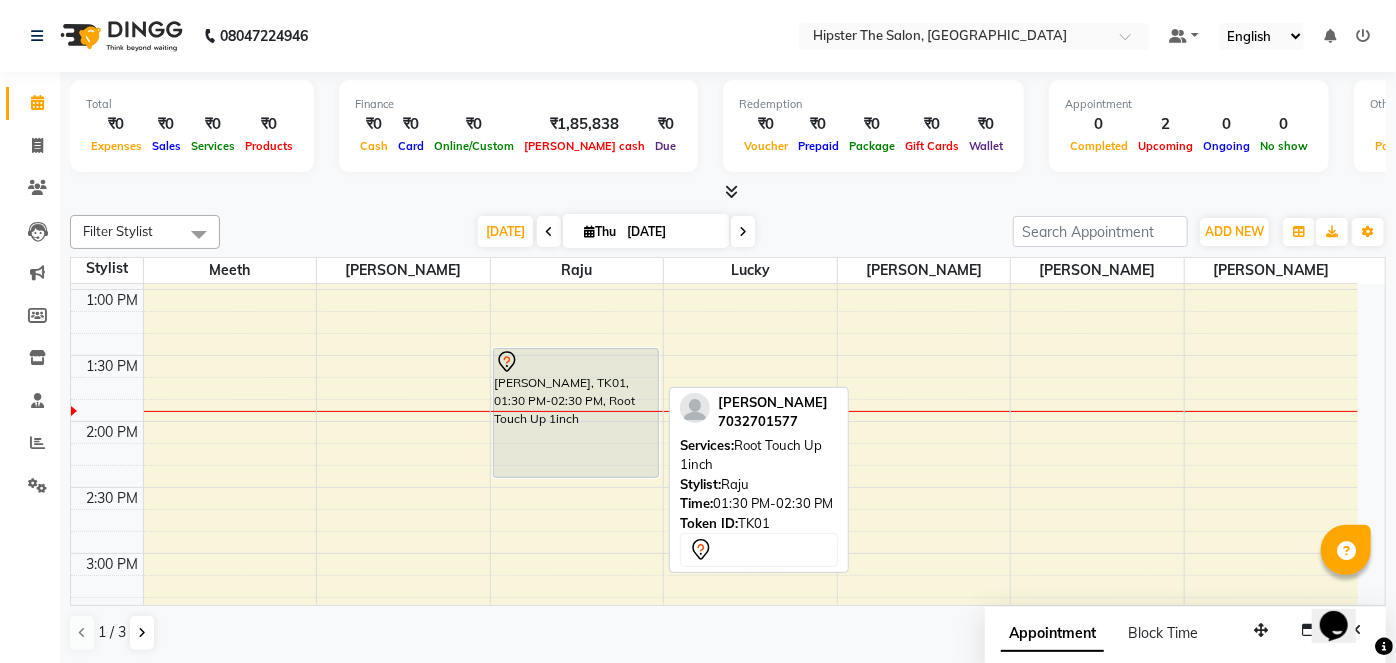 select on "7" 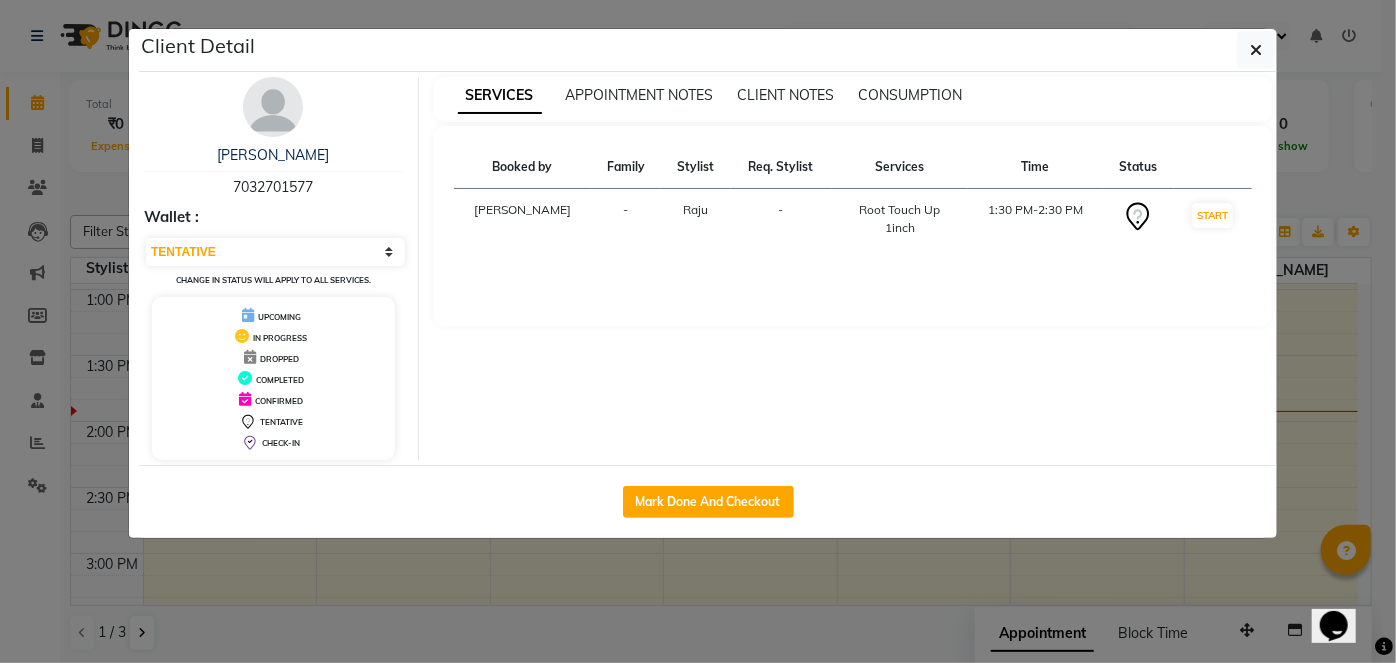 click on "SERVICES APPOINTMENT NOTES CLIENT NOTES CONSUMPTION Booked by Family Stylist Req. Stylist Services Time Status  [PERSON_NAME] -  Root Touch Up 1inch    1:30 PM-2:30 PM   START" at bounding box center [853, 268] 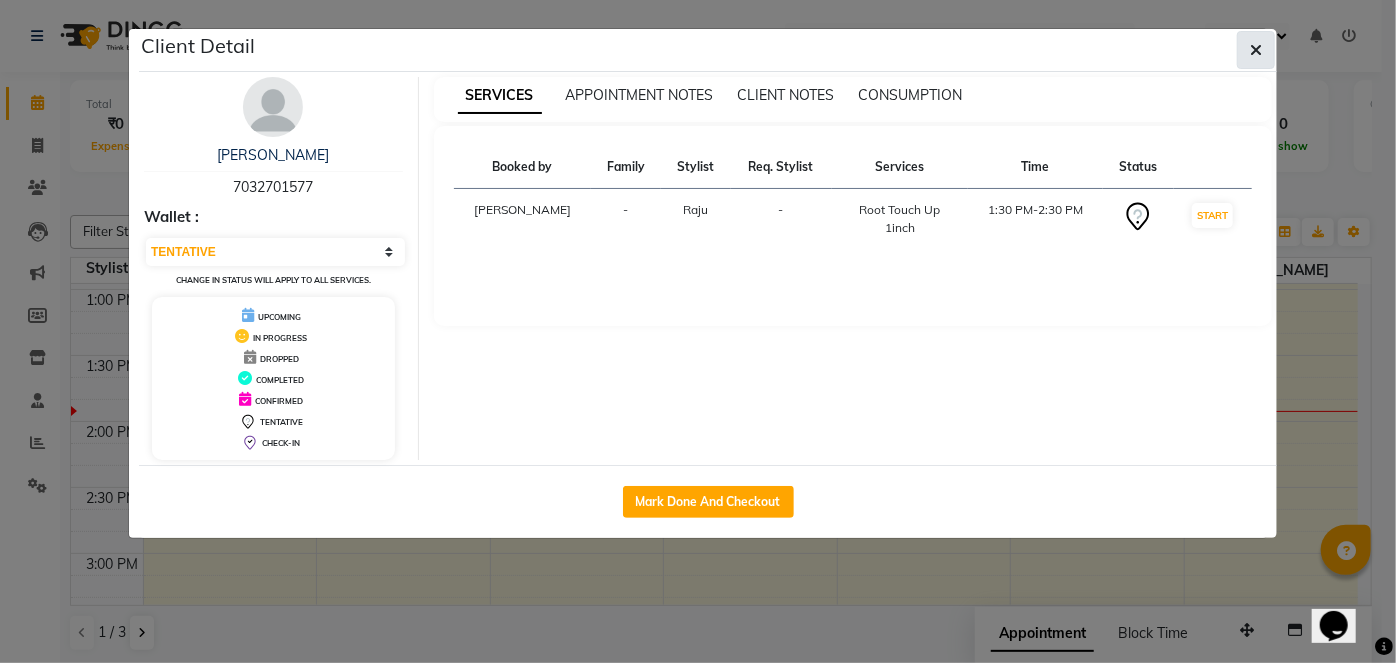 click 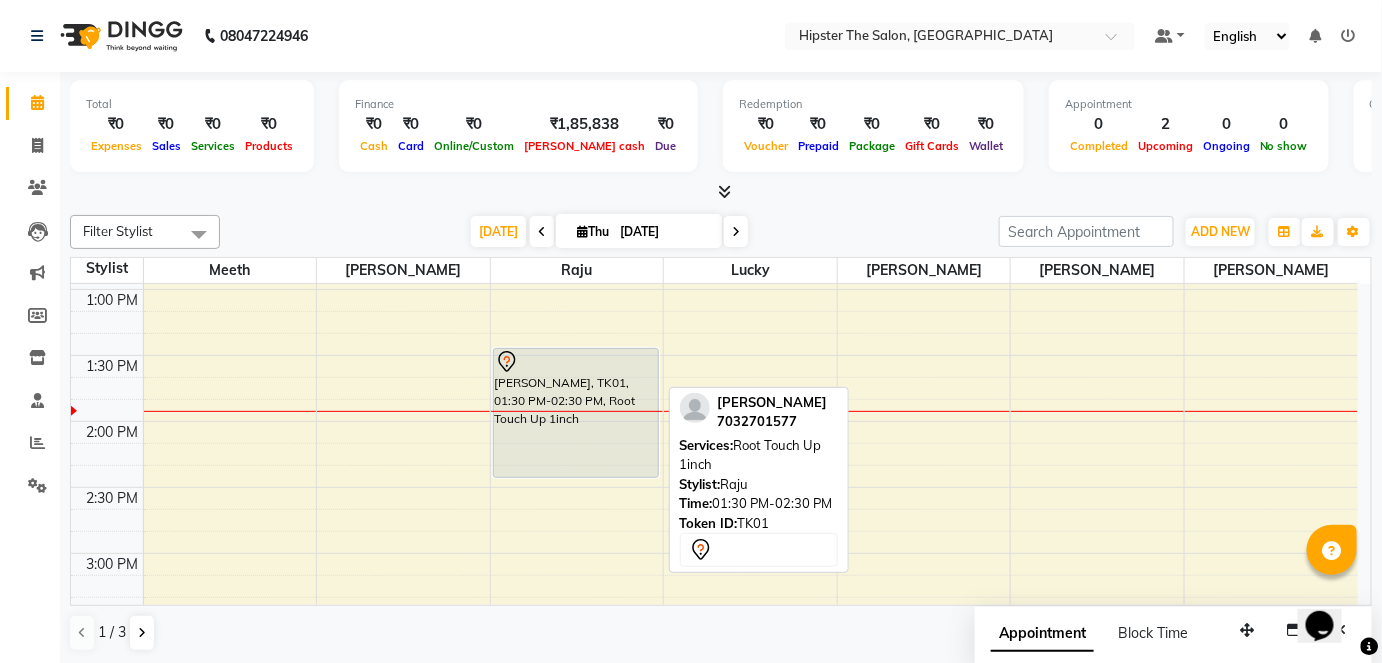 click on "[PERSON_NAME], TK01, 01:30 PM-02:30 PM, Root Touch Up 1inch" at bounding box center (576, 413) 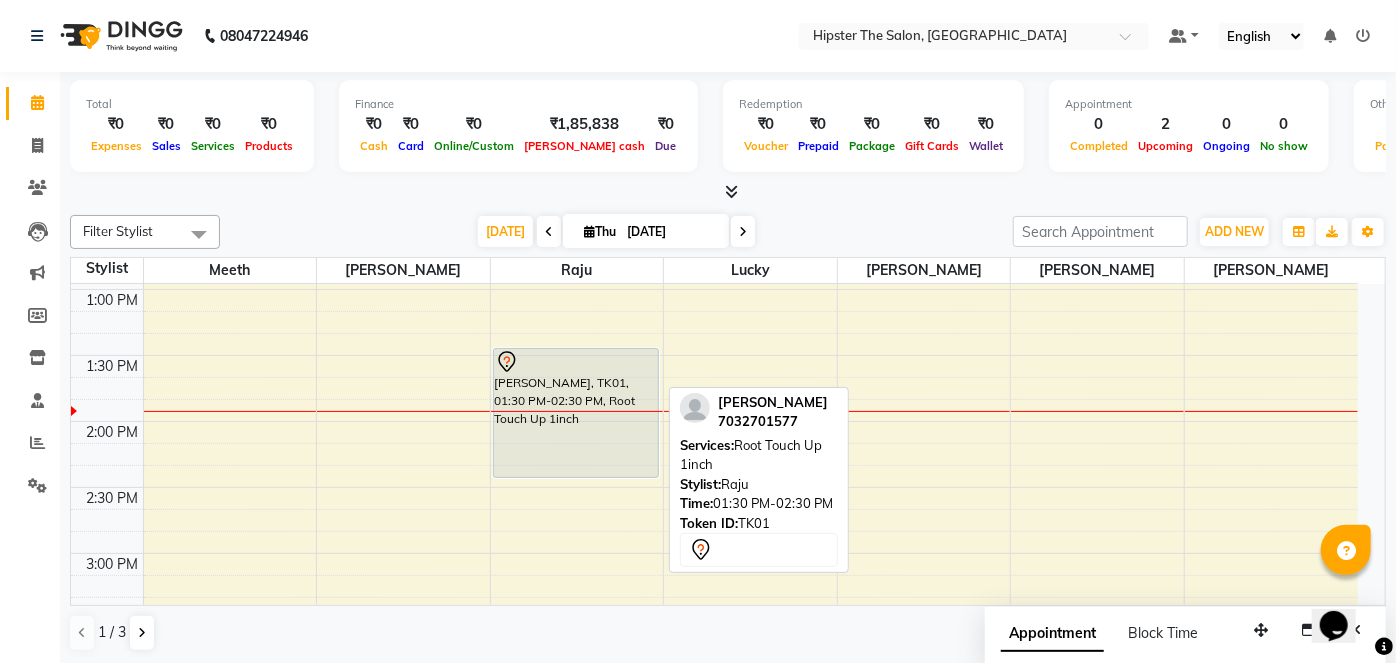 select on "7" 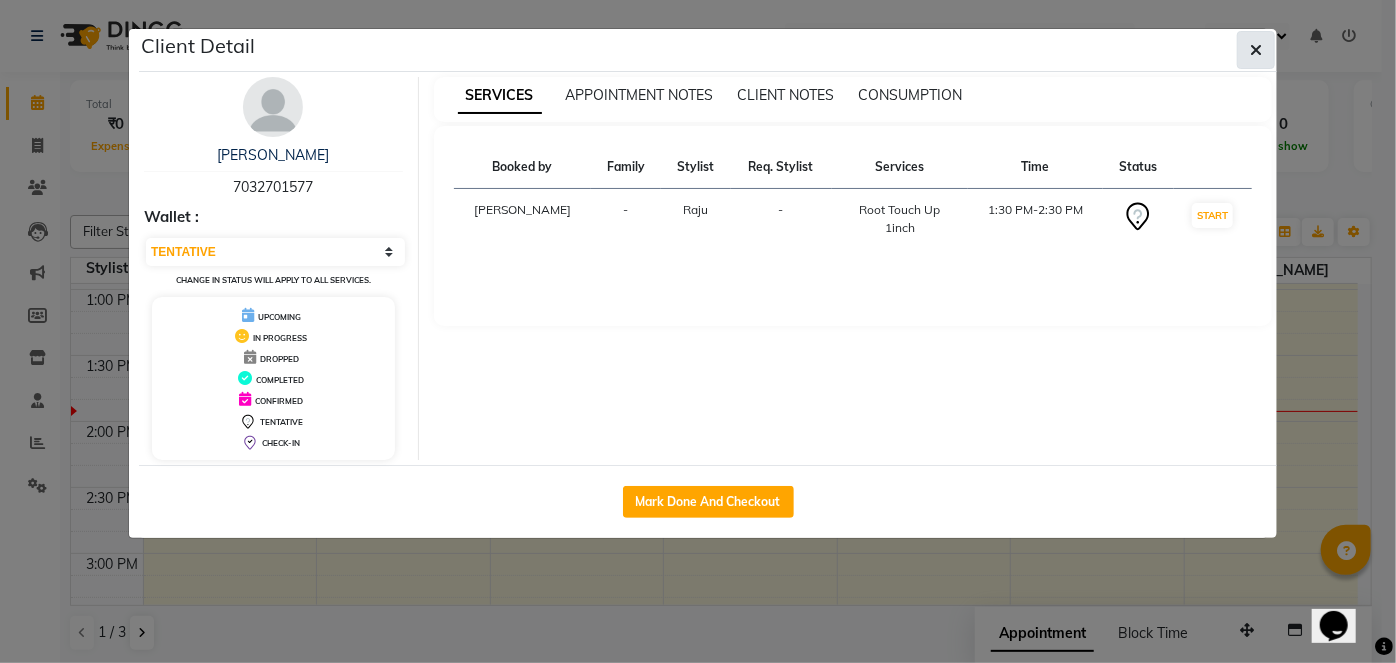 click 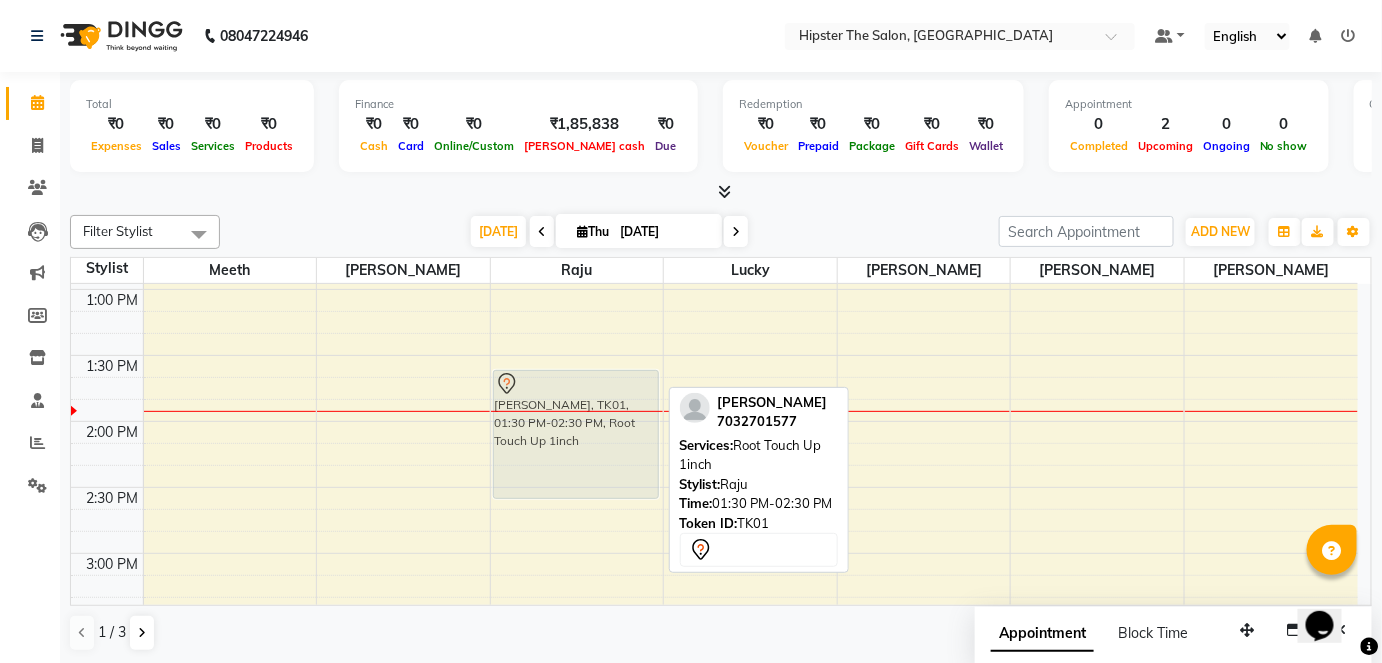 drag, startPoint x: 589, startPoint y: 376, endPoint x: 588, endPoint y: 392, distance: 16.03122 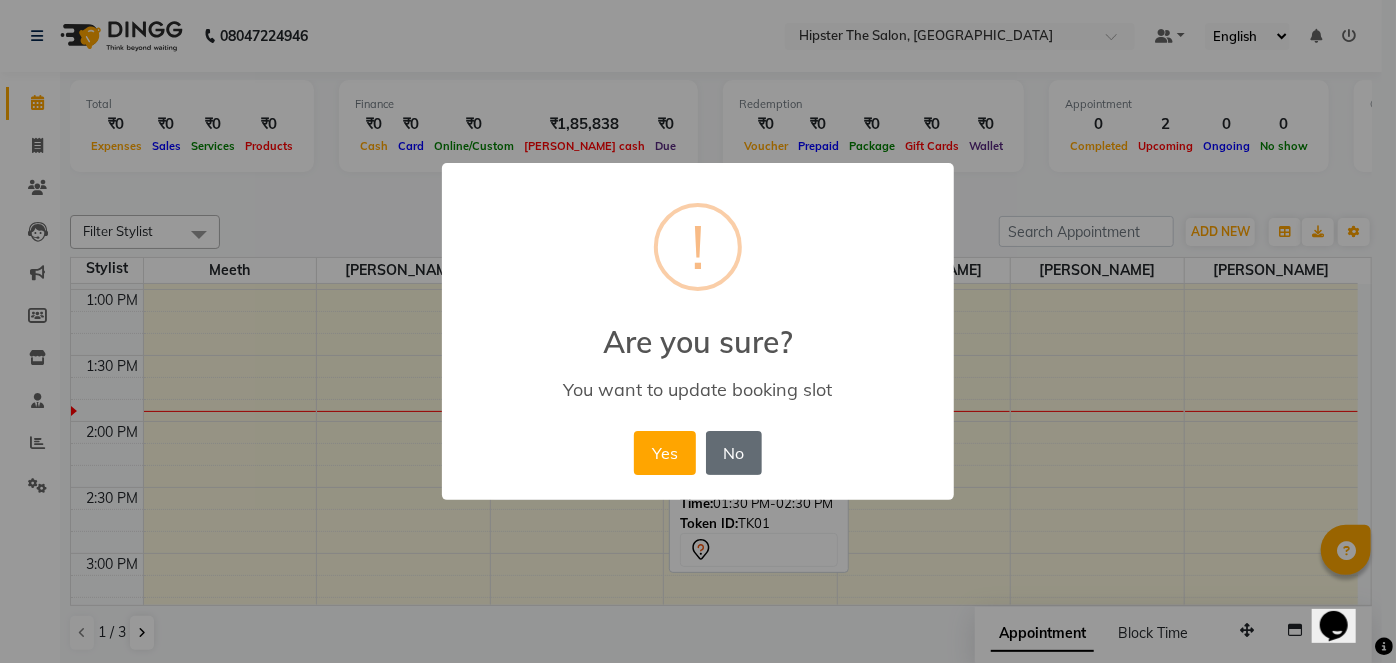 click on "No" at bounding box center (734, 453) 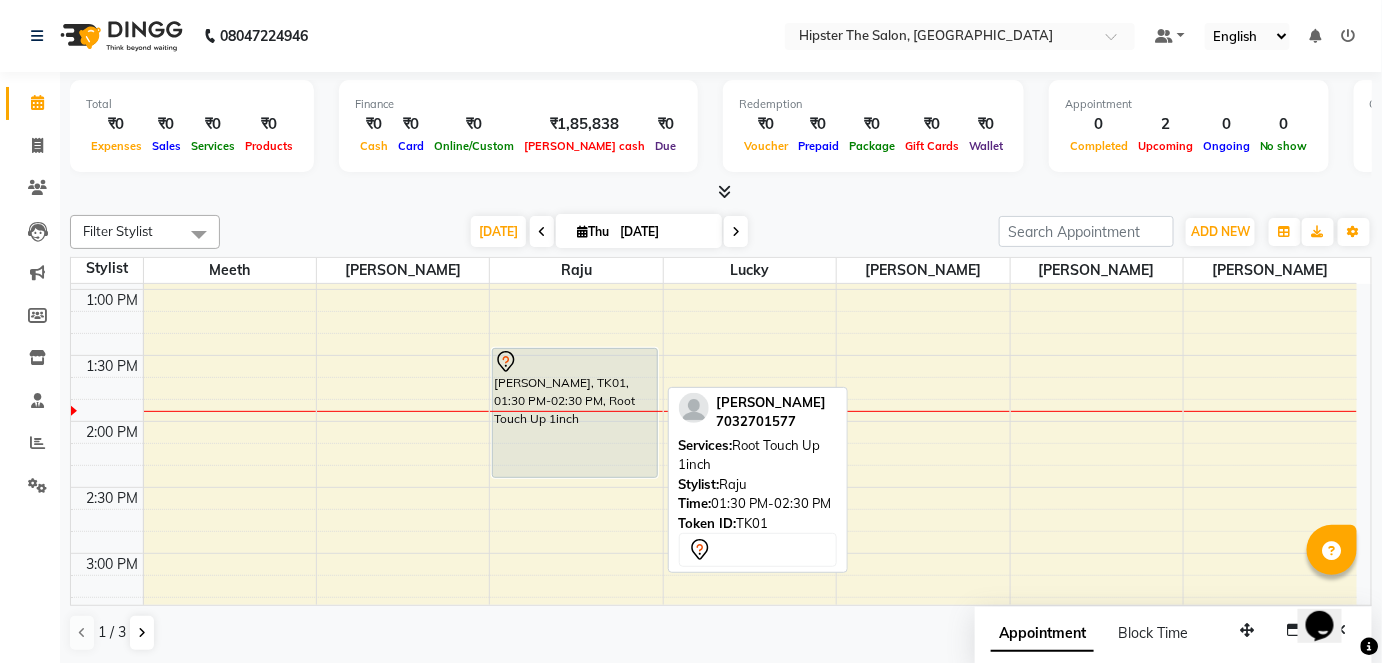 click on "[PERSON_NAME], TK01, 01:30 PM-02:30 PM, Root Touch Up 1inch" at bounding box center [575, 413] 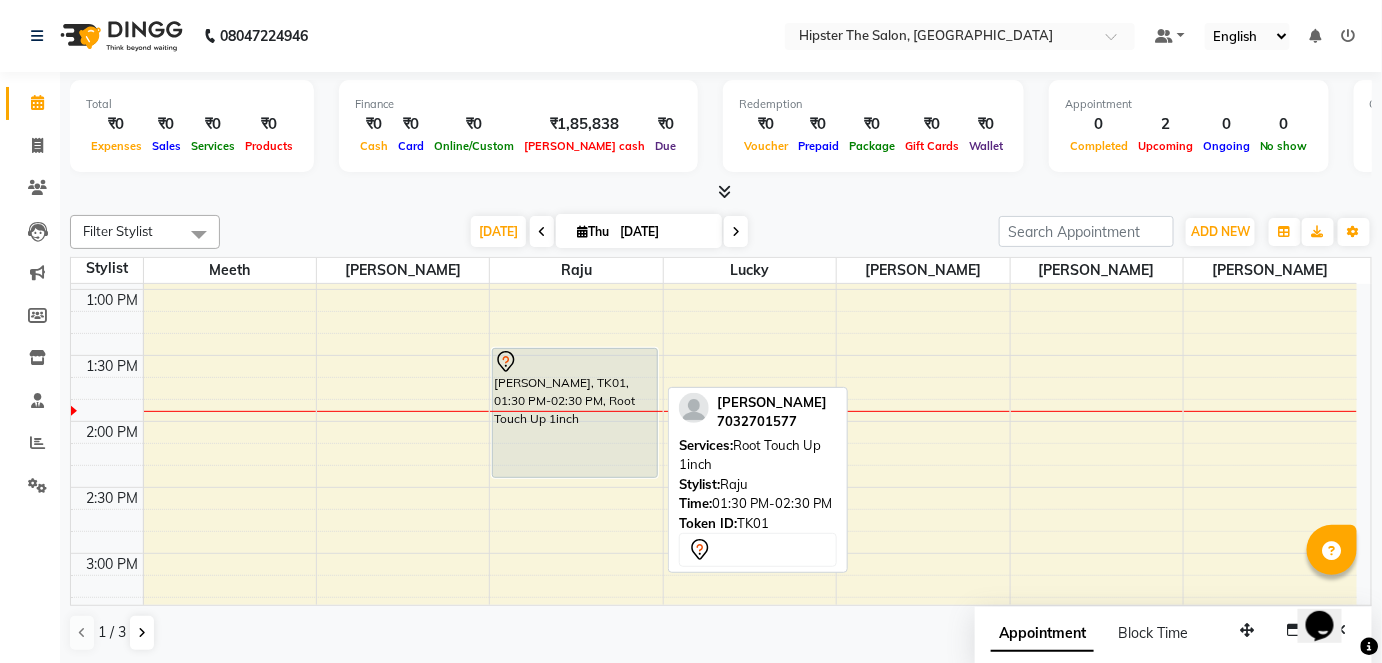 click on "[PERSON_NAME], TK01, 01:30 PM-02:30 PM, Root Touch Up 1inch" at bounding box center (575, 413) 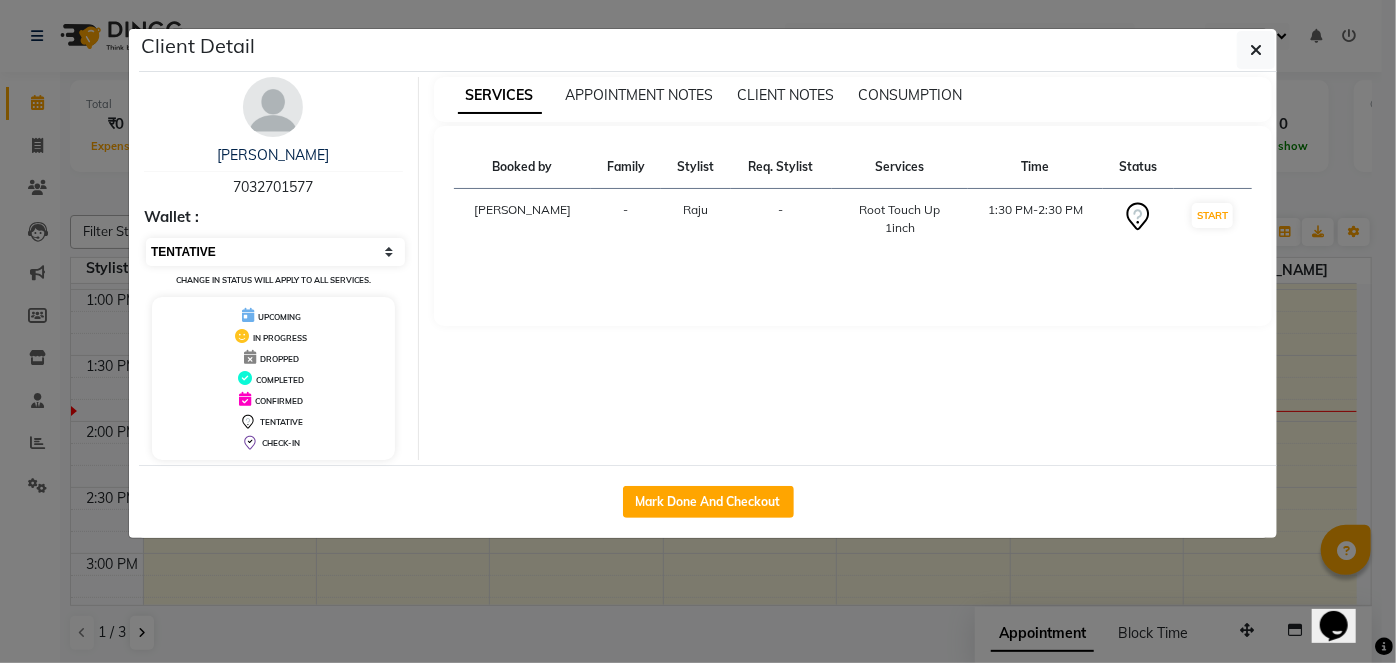 click on "Select IN SERVICE CONFIRMED TENTATIVE CHECK IN MARK DONE DROPPED UPCOMING" at bounding box center [275, 252] 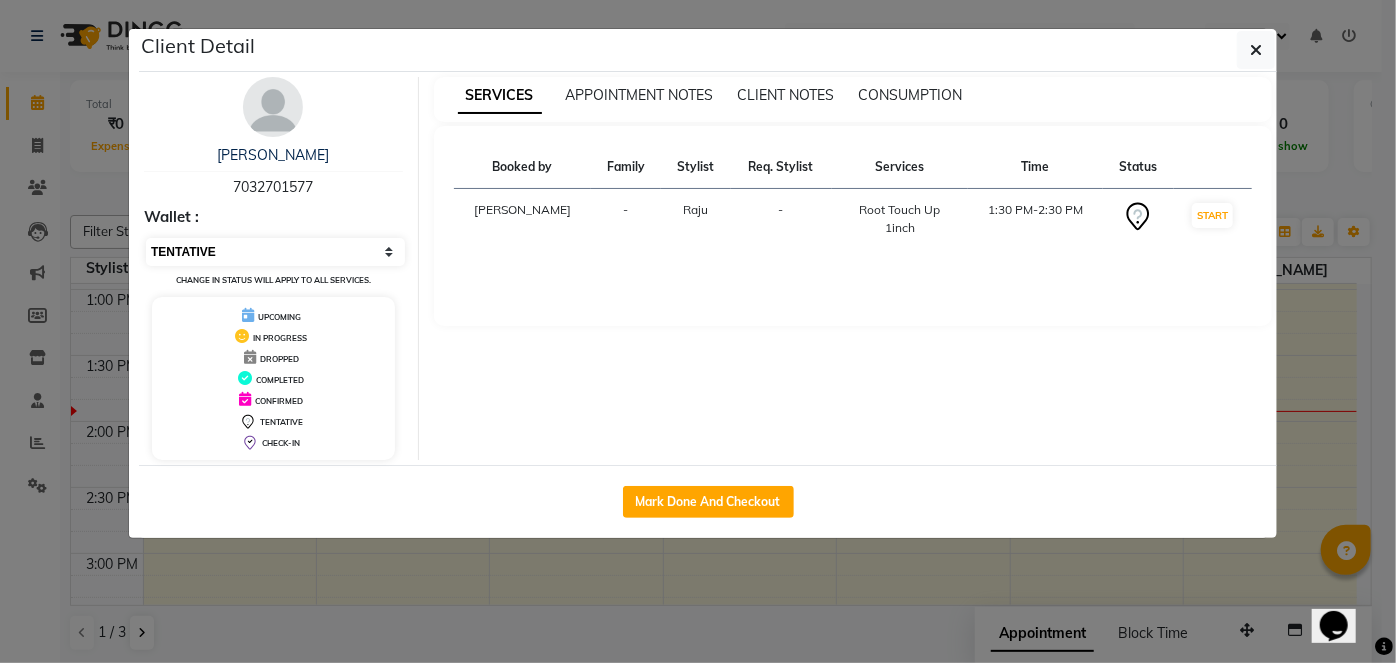 select on "2" 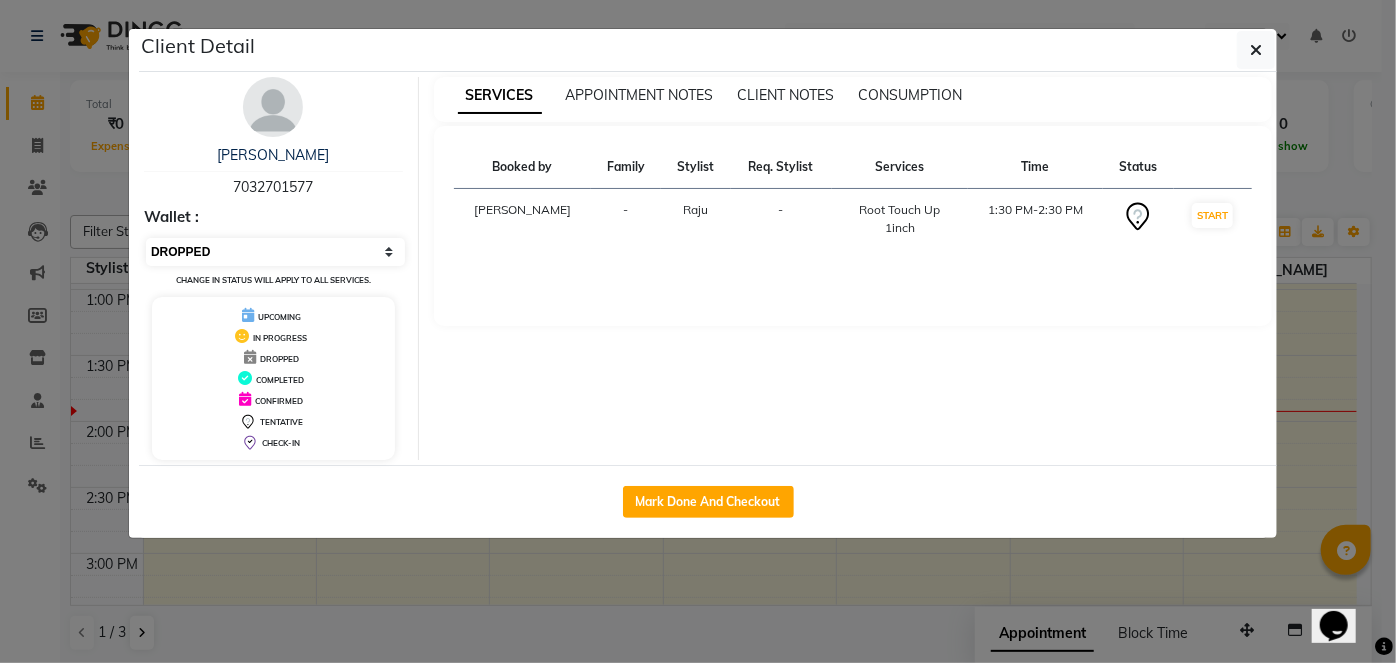 click on "Select IN SERVICE CONFIRMED TENTATIVE CHECK IN MARK DONE DROPPED UPCOMING" at bounding box center [275, 252] 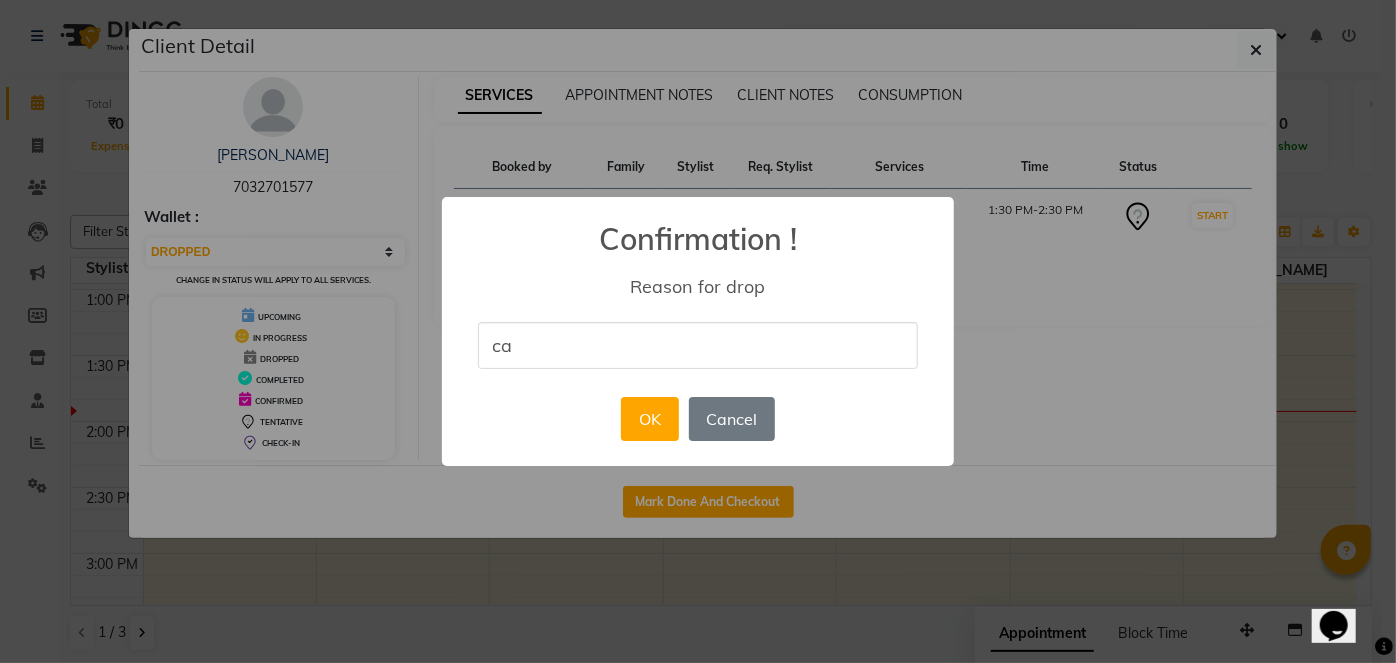 type on "cancal" 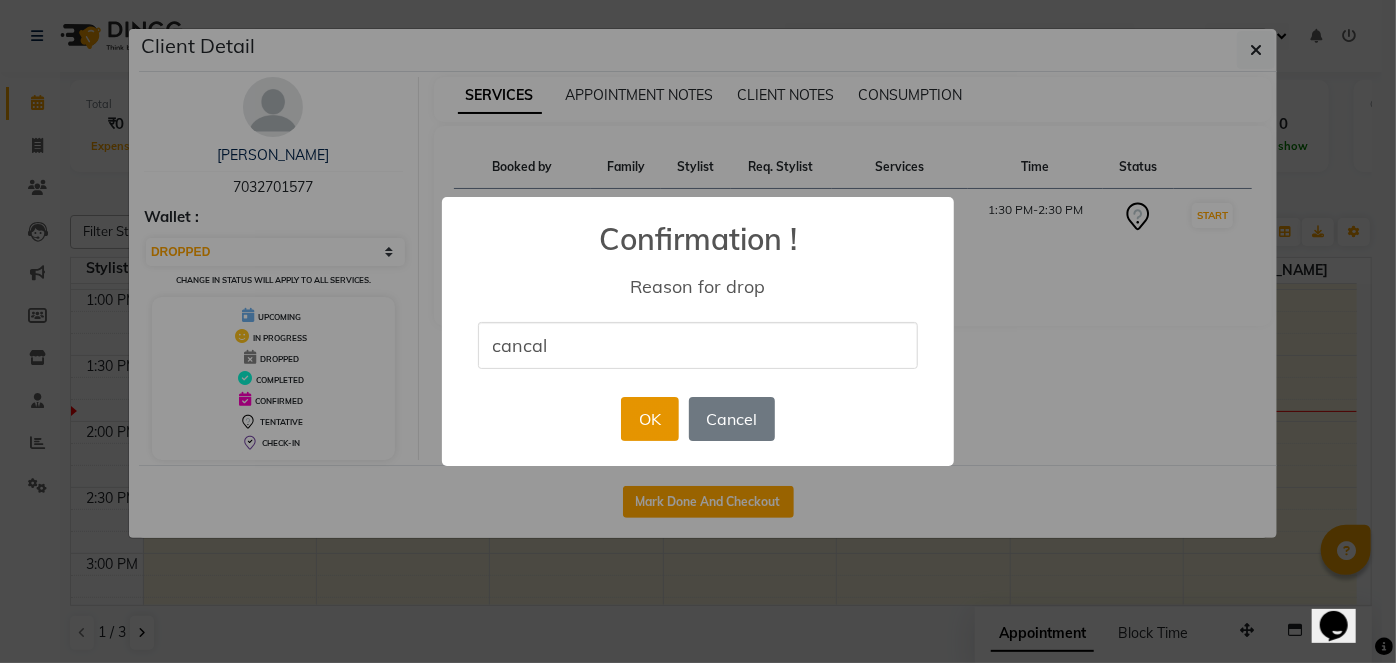 click on "OK" at bounding box center [649, 419] 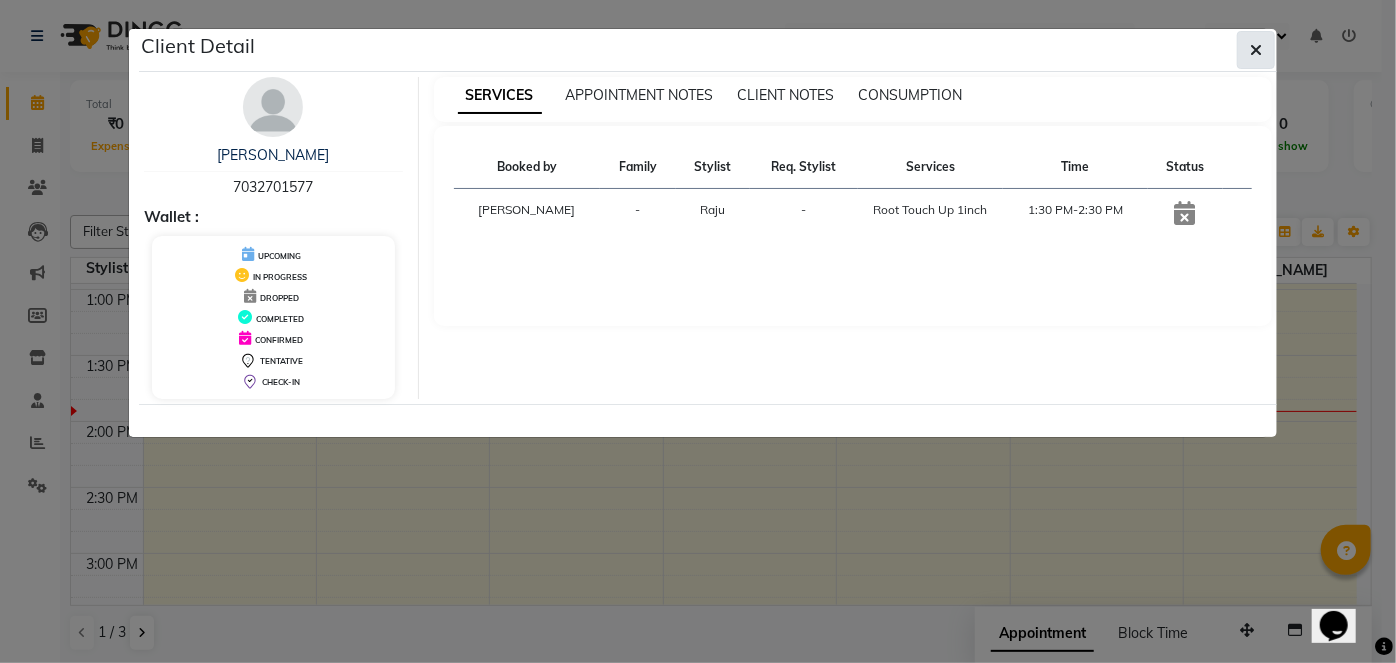 click 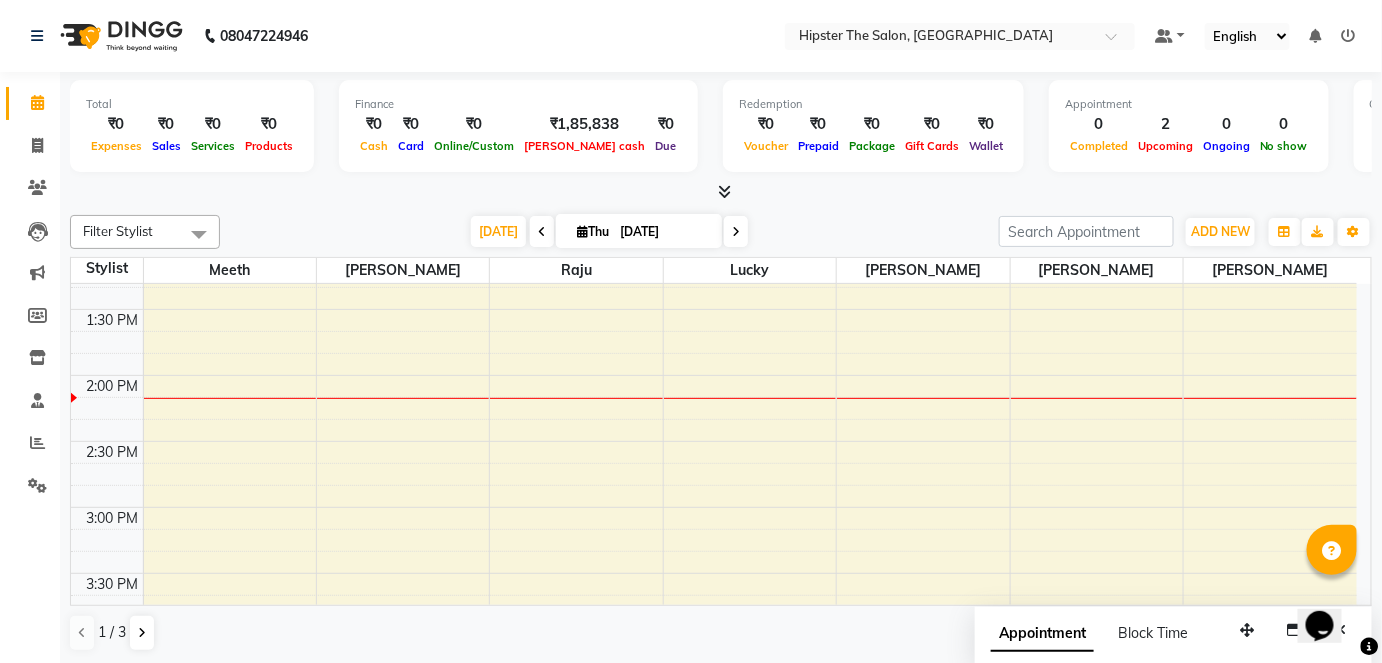 scroll, scrollTop: 566, scrollLeft: 0, axis: vertical 